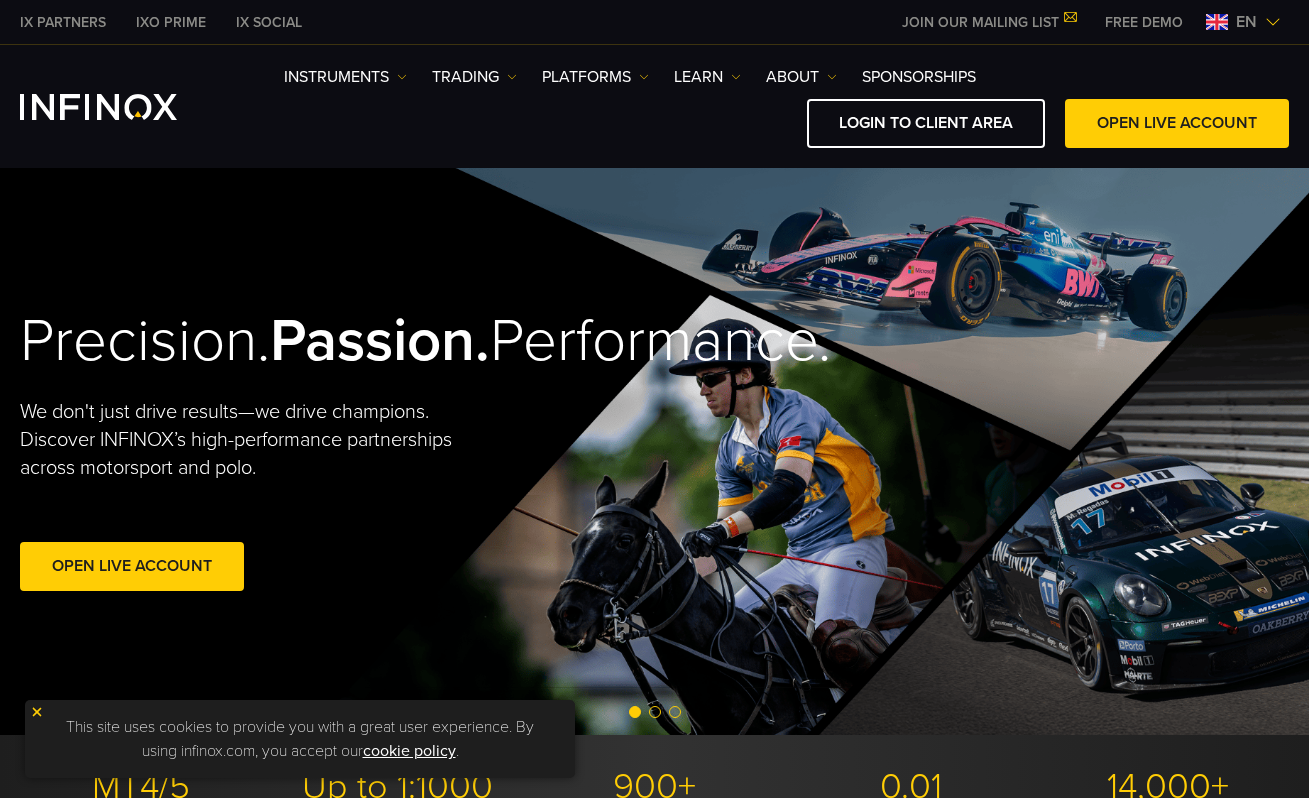 scroll, scrollTop: 0, scrollLeft: 0, axis: both 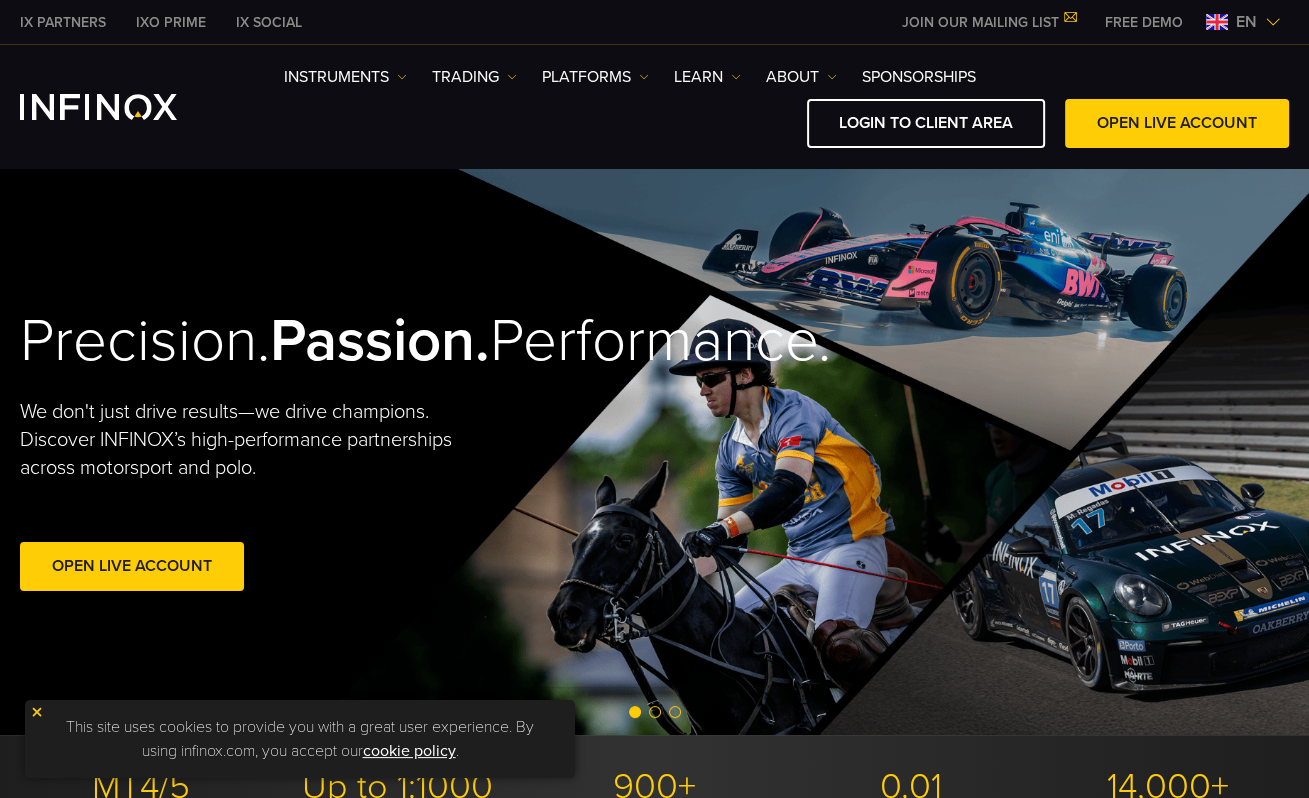 click on "IX PARTNERS
IXO PRIME
IX SOCIAL
JOIN OUR MAILING LIST
Never Miss a Trading Opportunity with IX Daily.  Join Today!
I have read and confirm the  terms and conditions ." at bounding box center (654, 22) 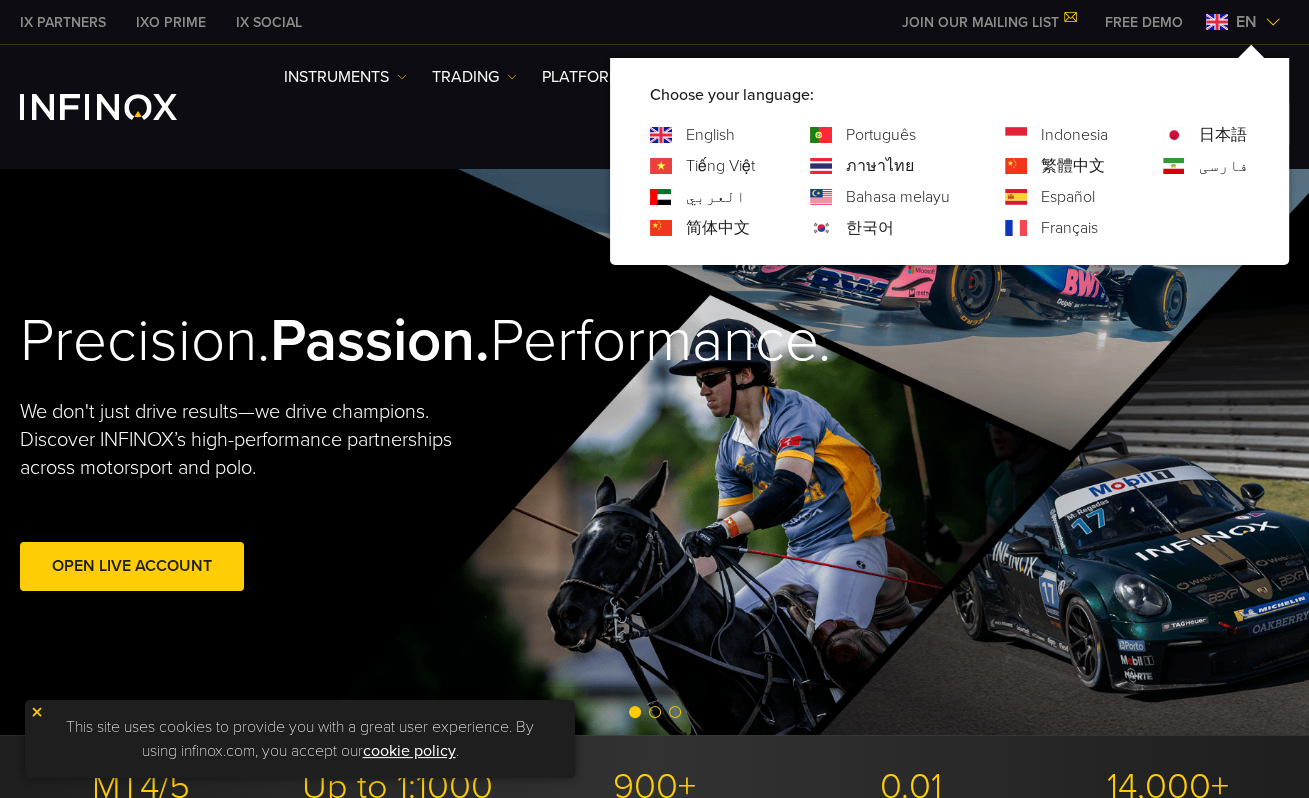 scroll, scrollTop: 0, scrollLeft: 0, axis: both 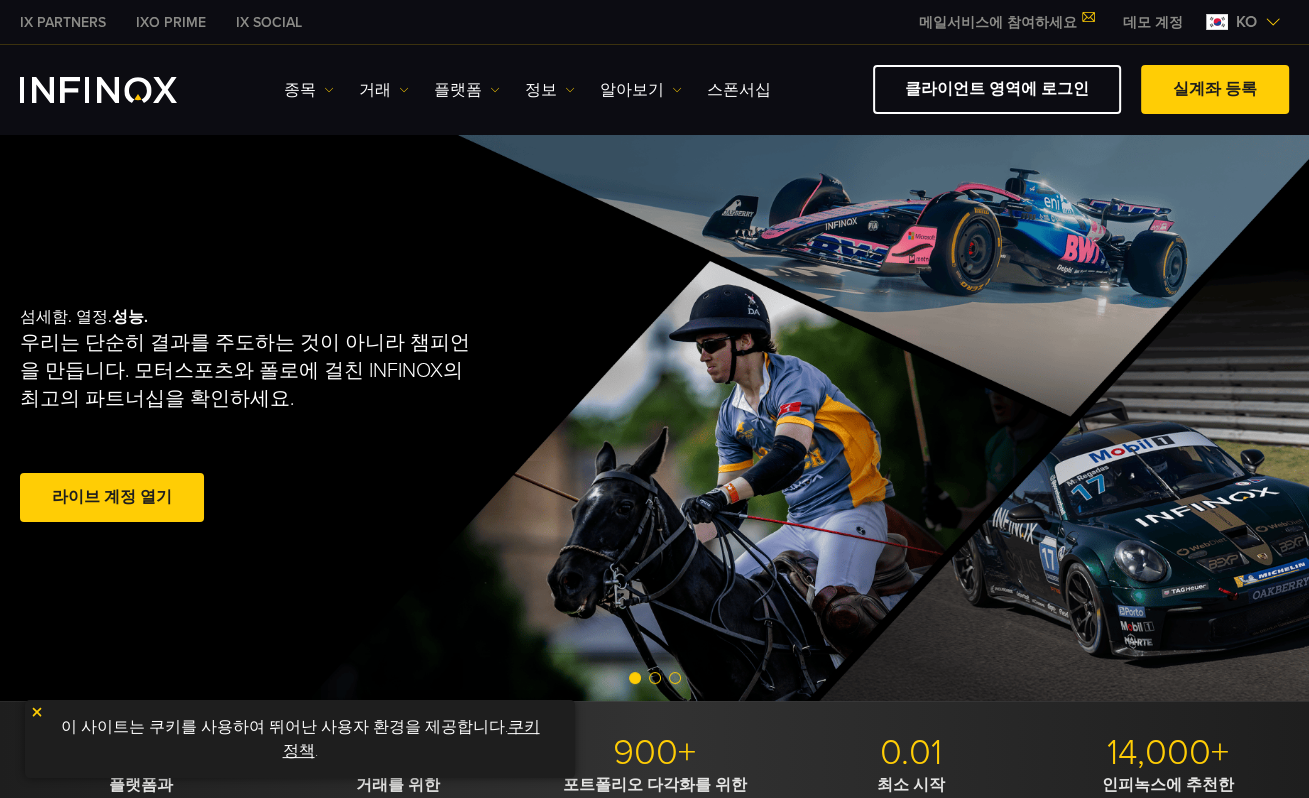 click at bounding box center (98, 90) 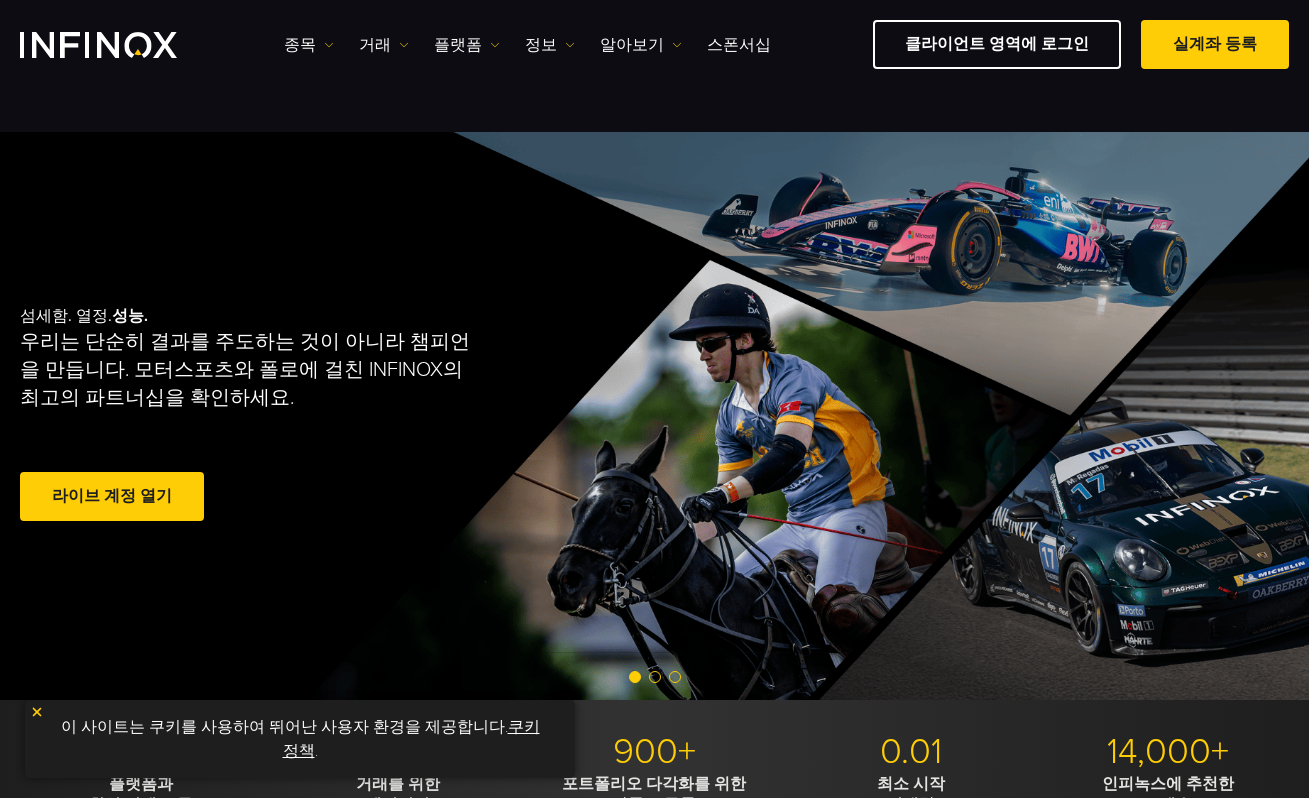scroll, scrollTop: 700, scrollLeft: 0, axis: vertical 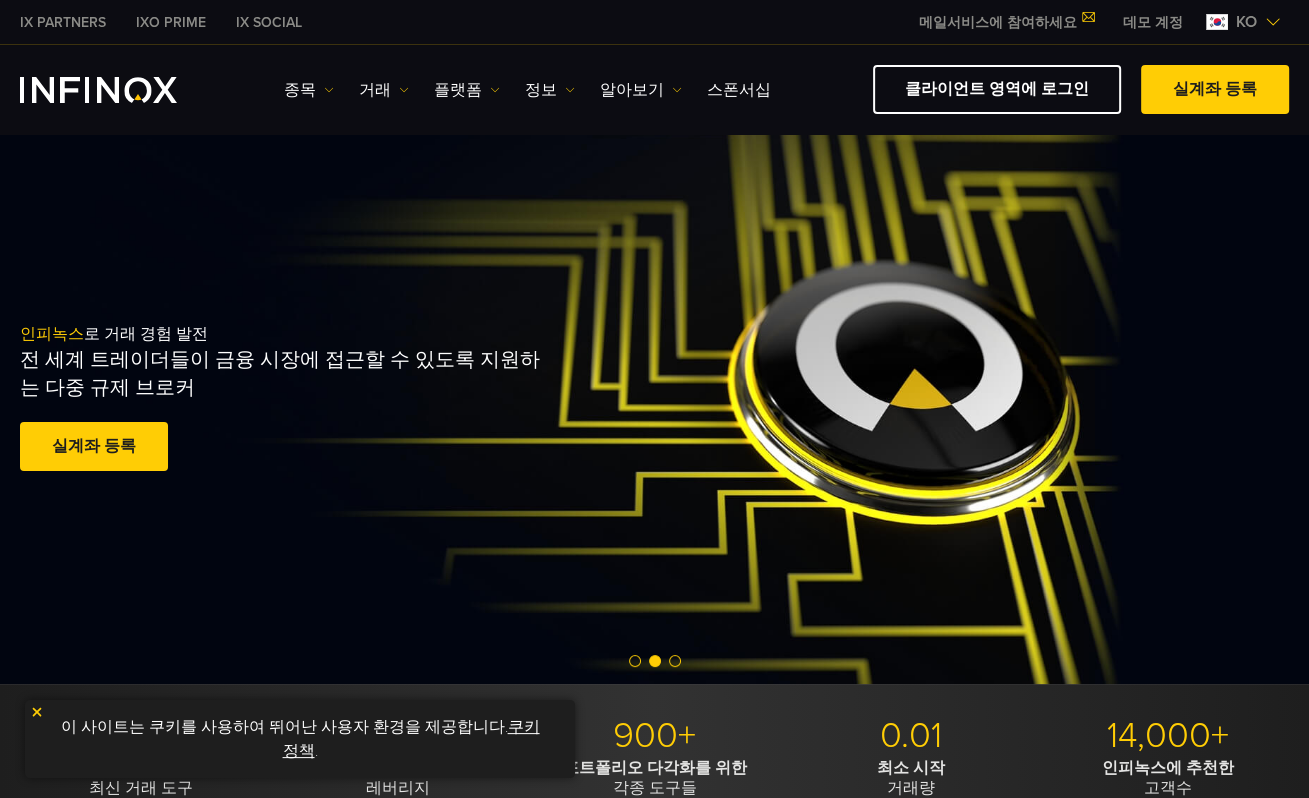 click on "데모 계정" at bounding box center (1153, 22) 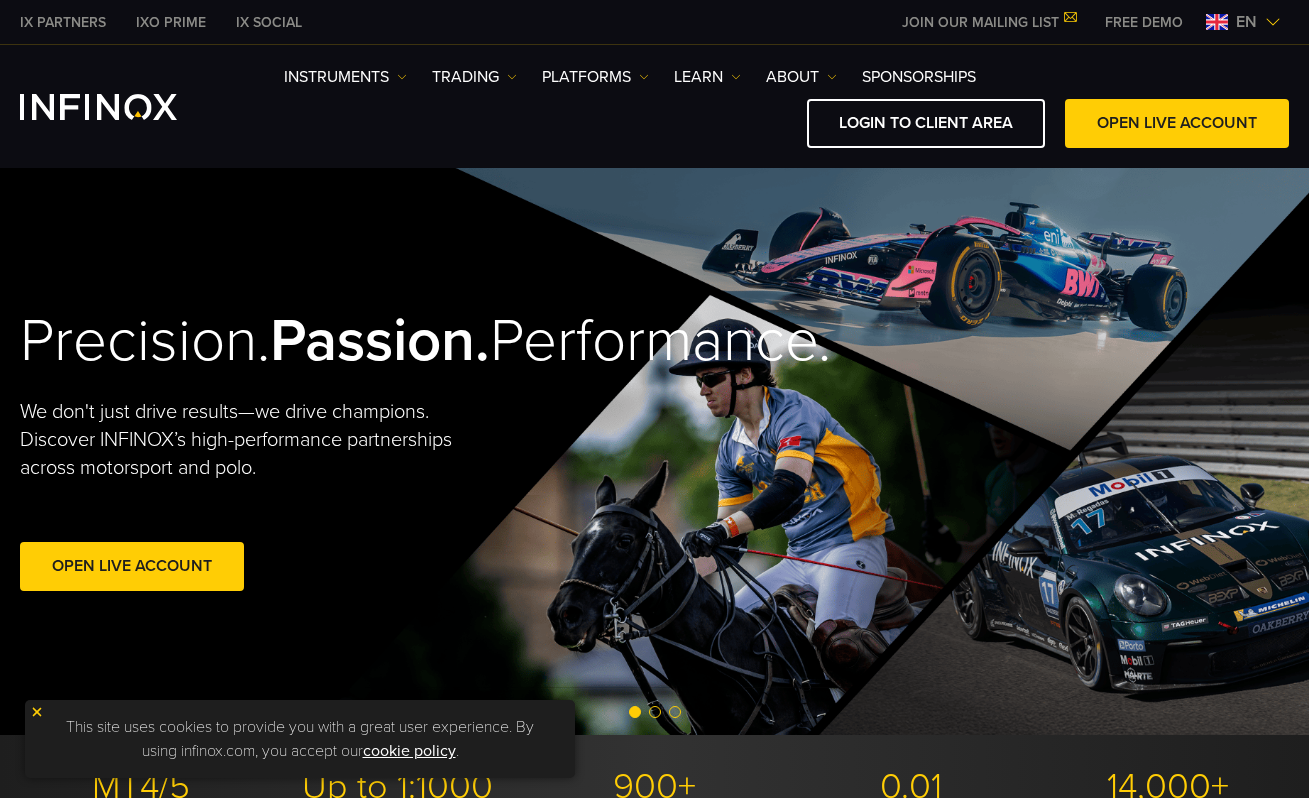 scroll, scrollTop: 0, scrollLeft: 0, axis: both 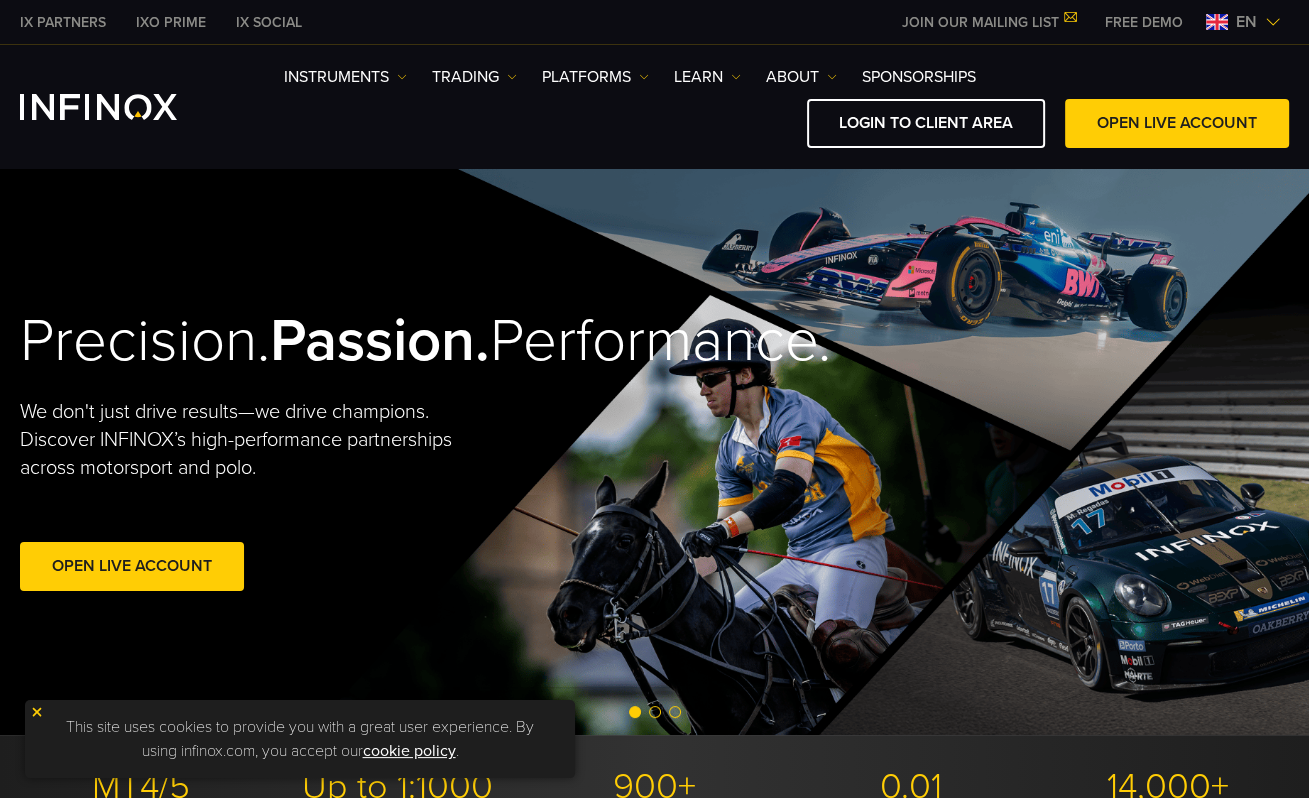 click on "JOIN OUR MAILING LIST" at bounding box center [988, 22] 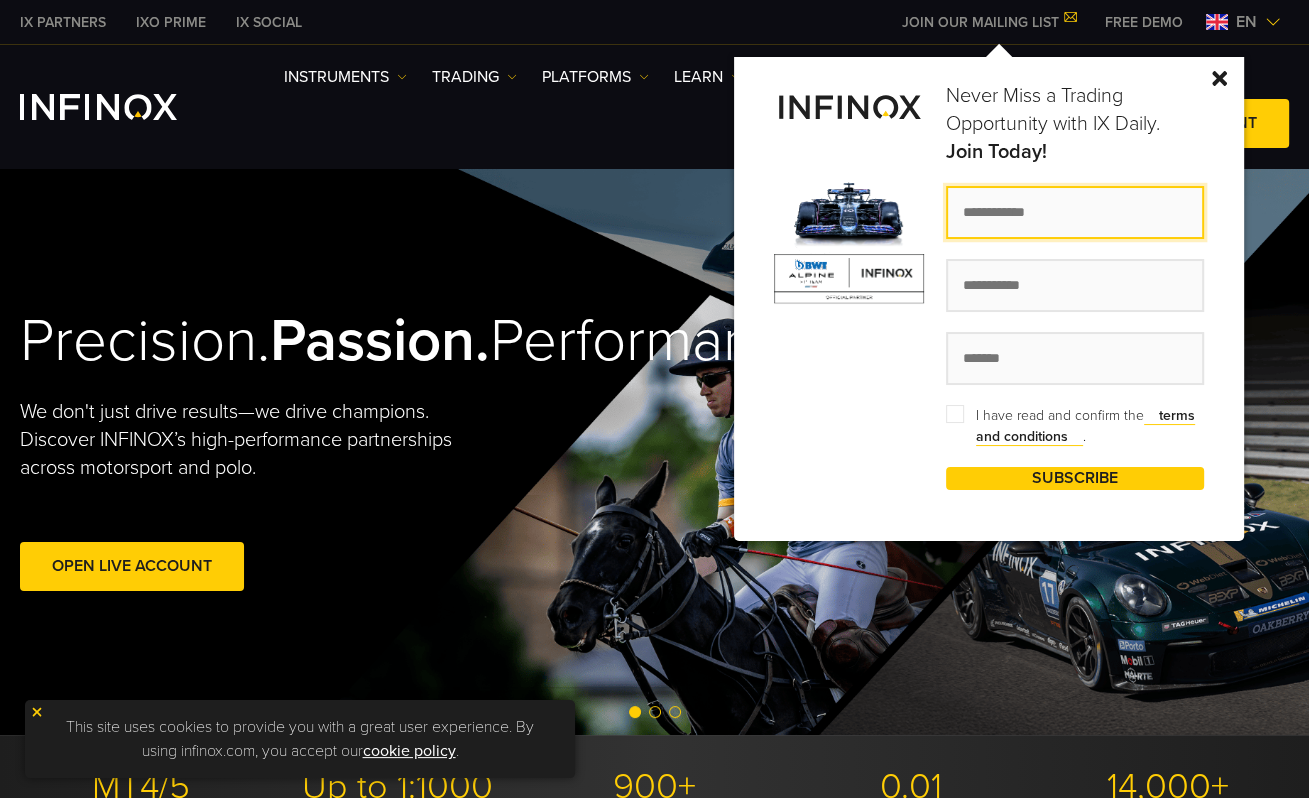 click at bounding box center (1075, 212) 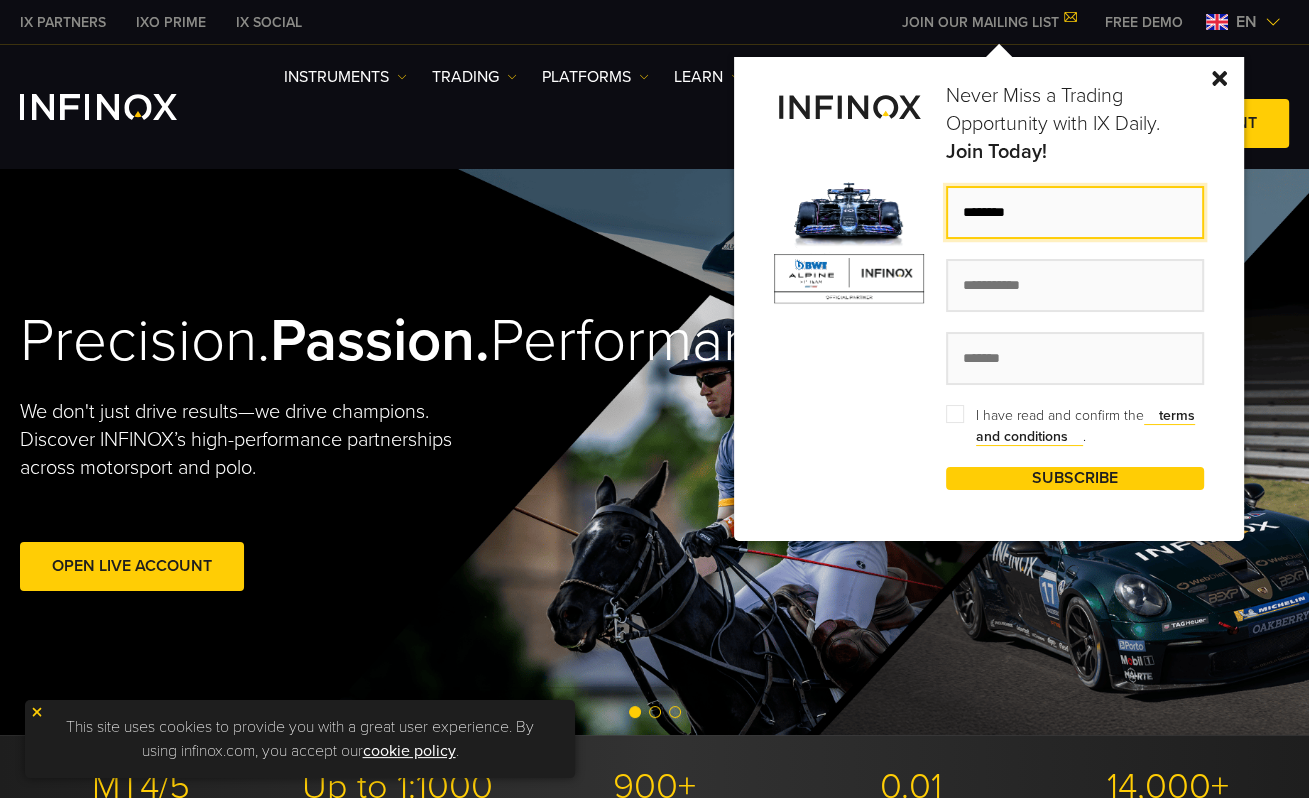 type on "********" 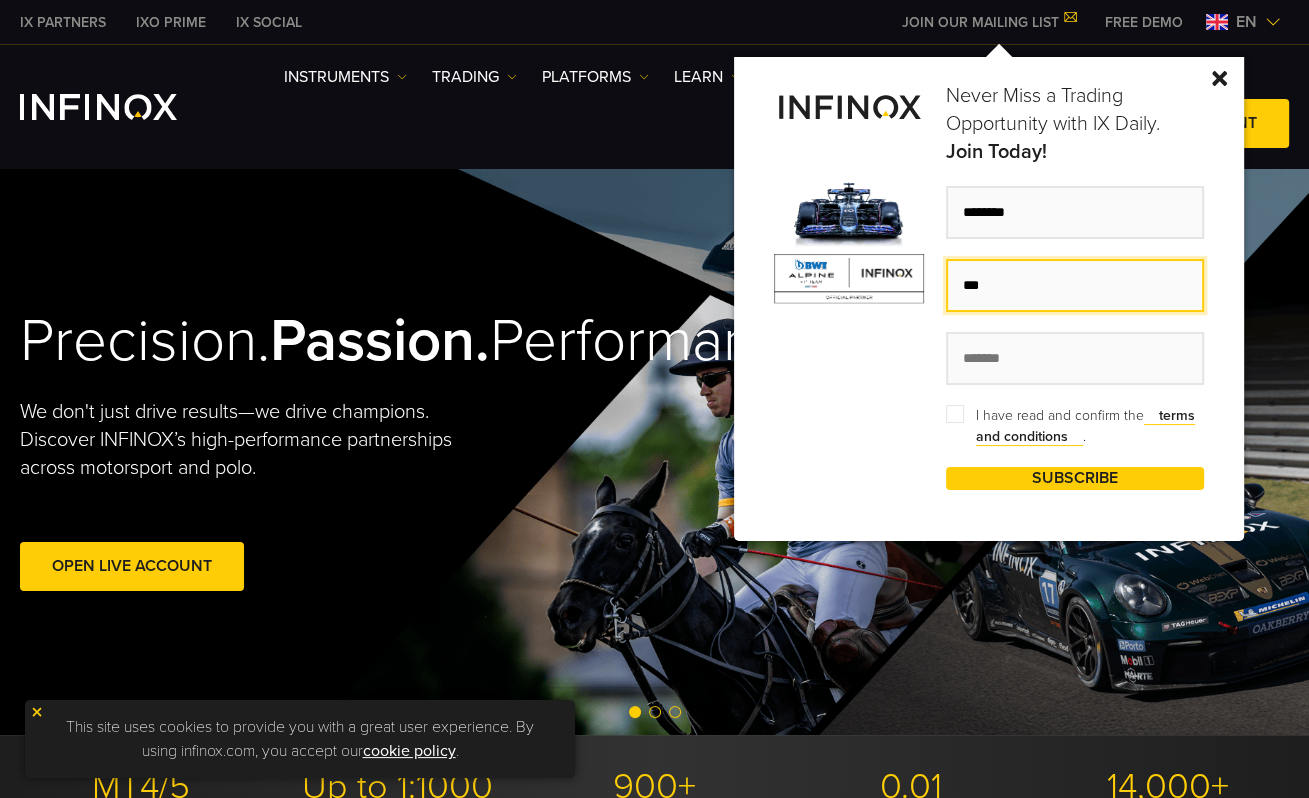 type on "***" 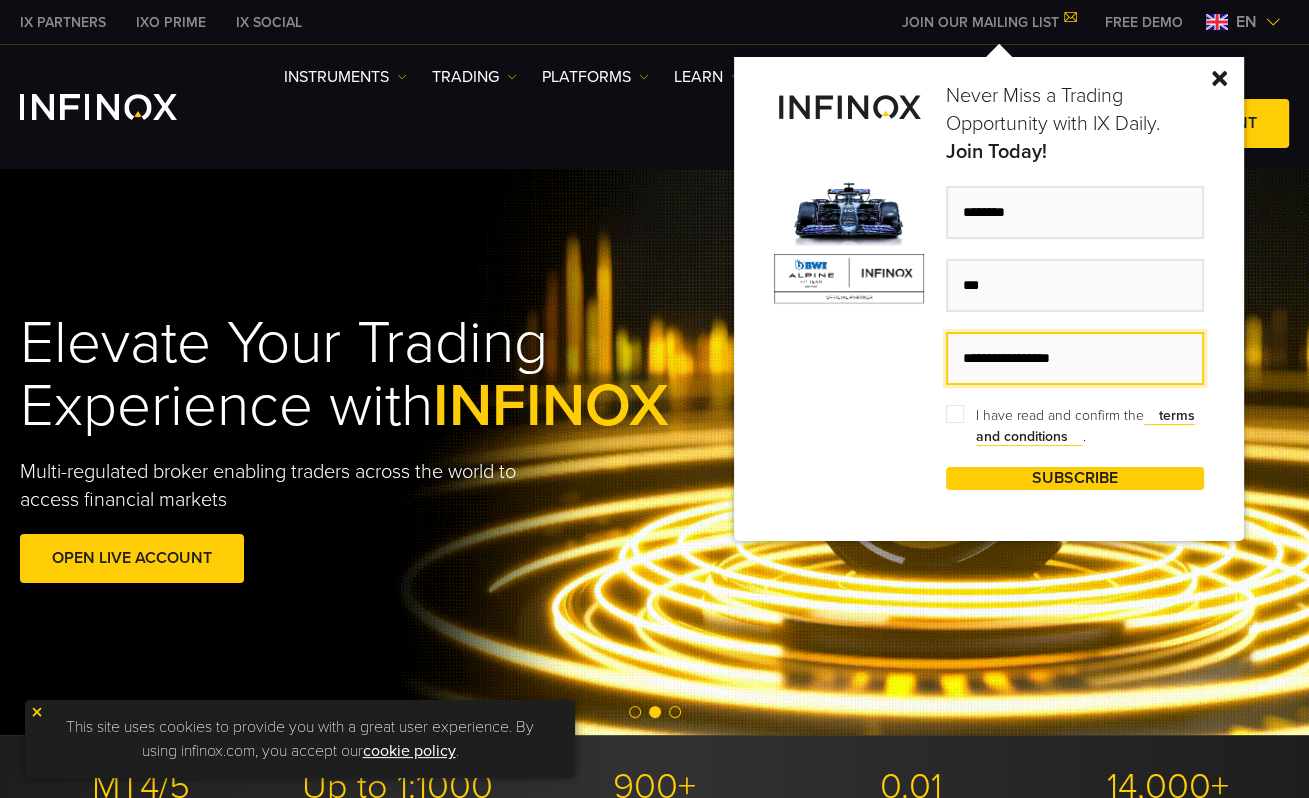 type on "**********" 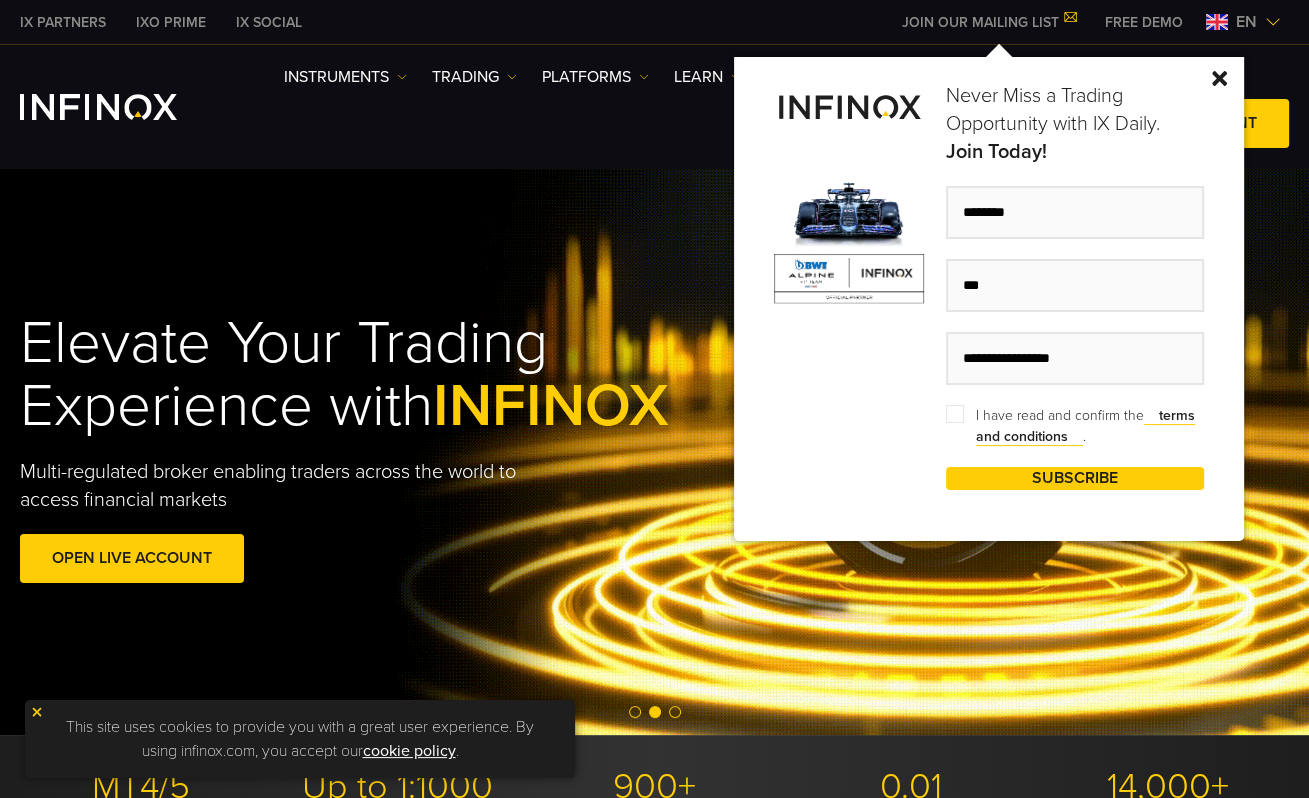 click on "I have read and confirm the  terms and conditions ." at bounding box center [1075, 426] 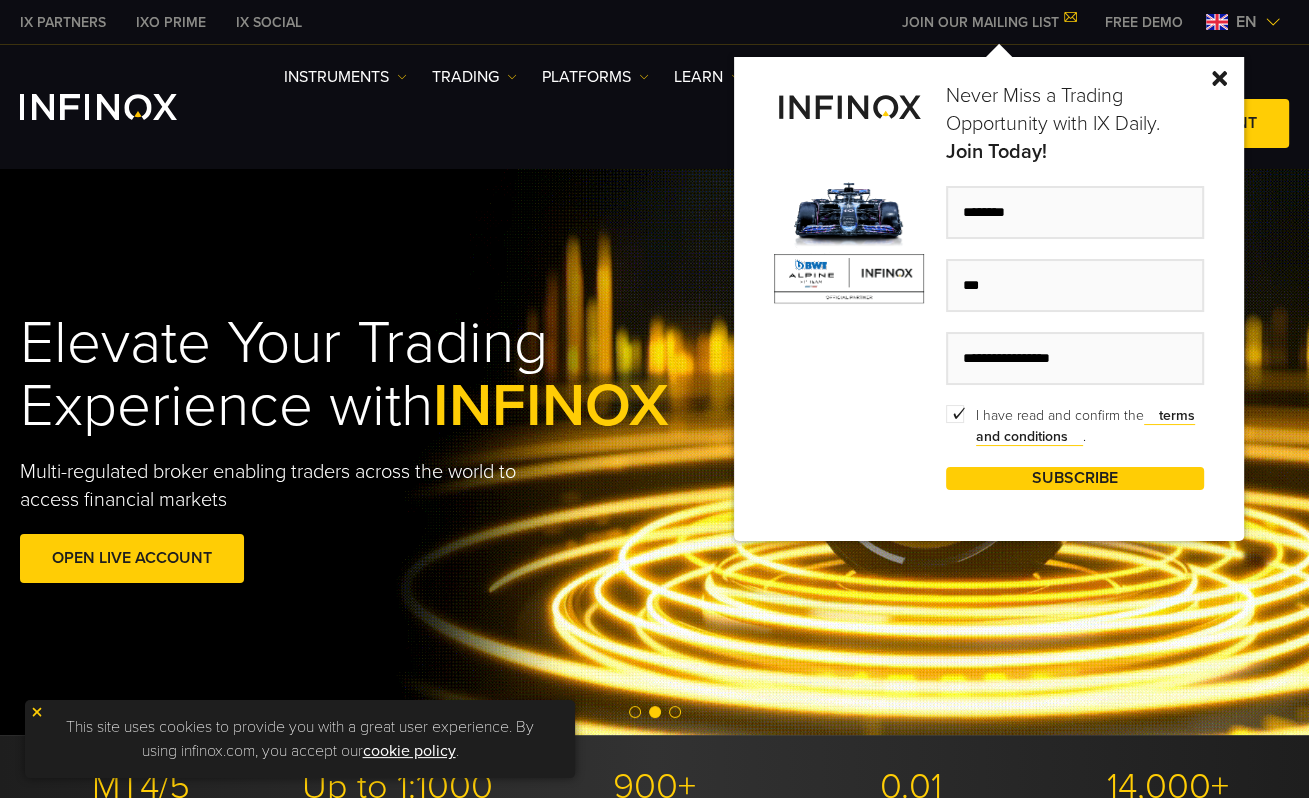 scroll, scrollTop: 0, scrollLeft: 0, axis: both 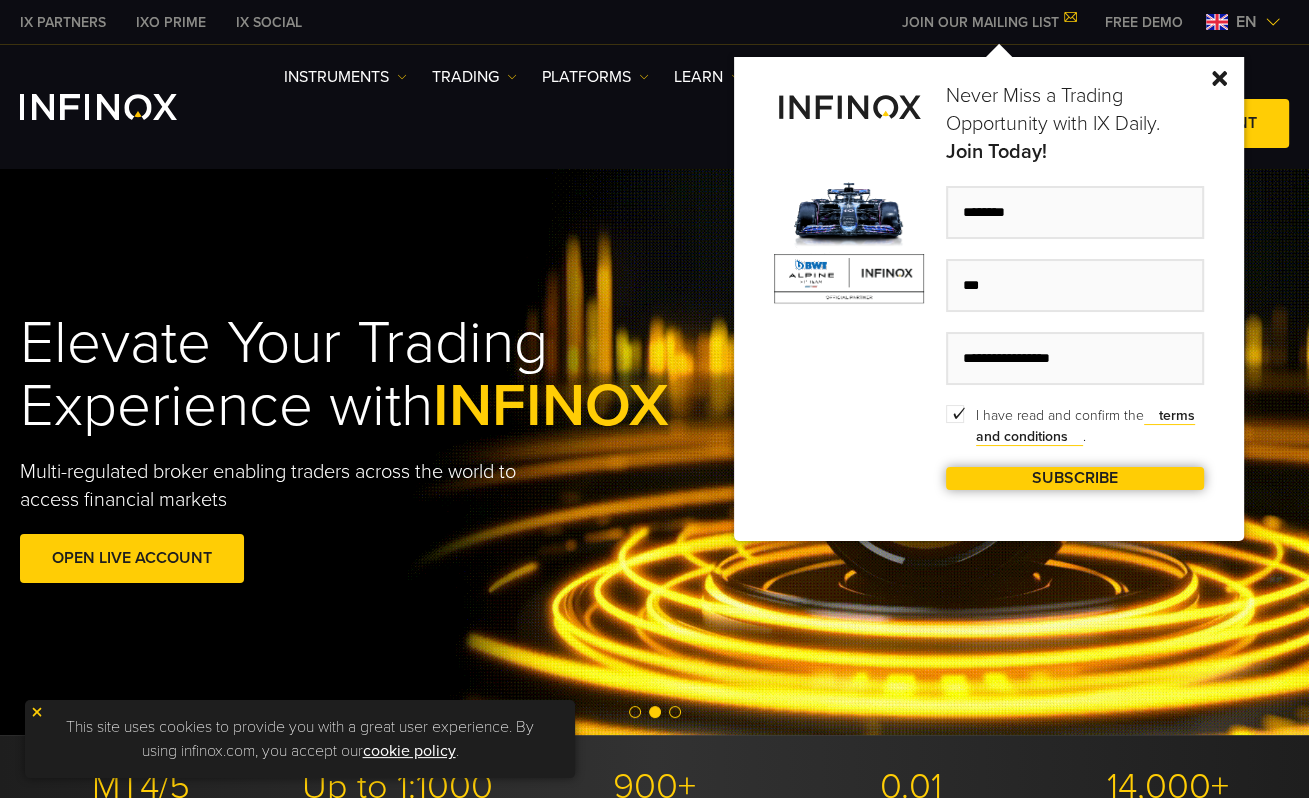 click on "SUBSCRIBE" at bounding box center (1075, 478) 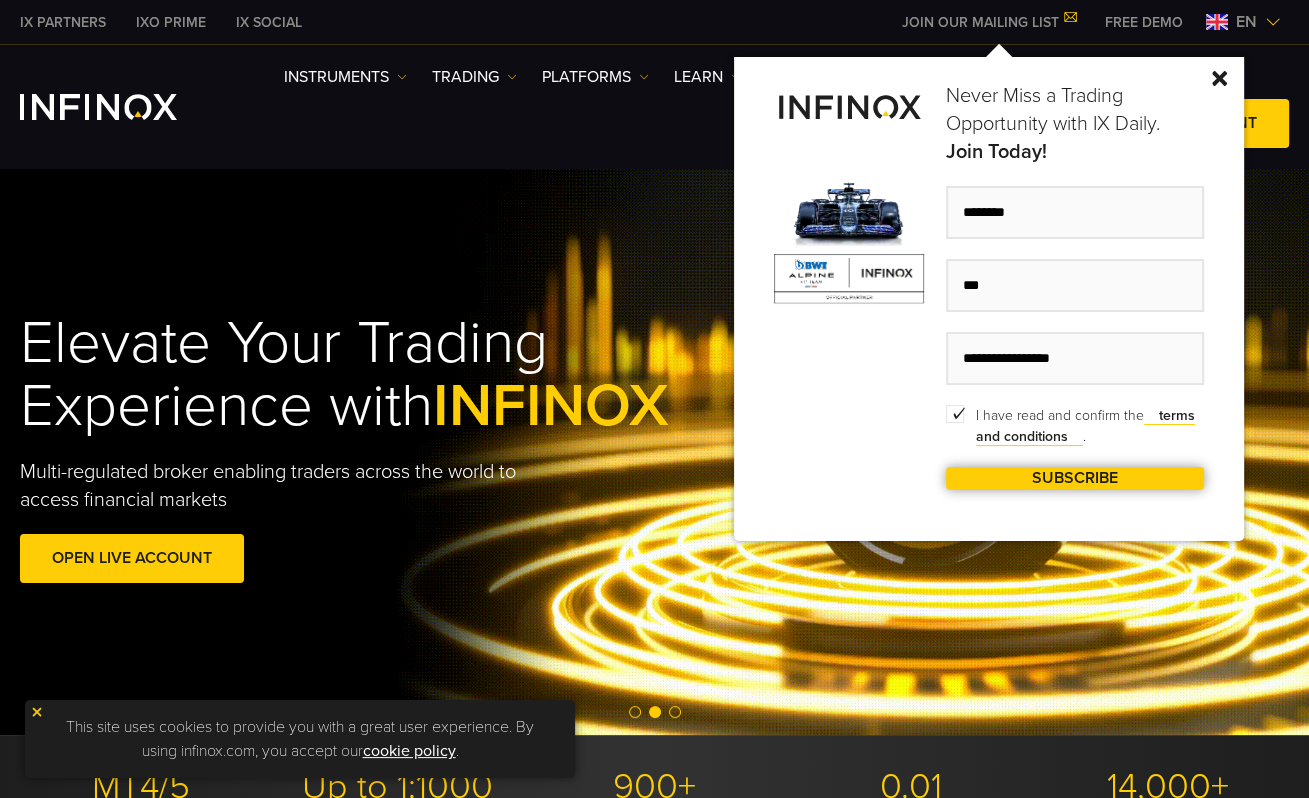 type on "********" 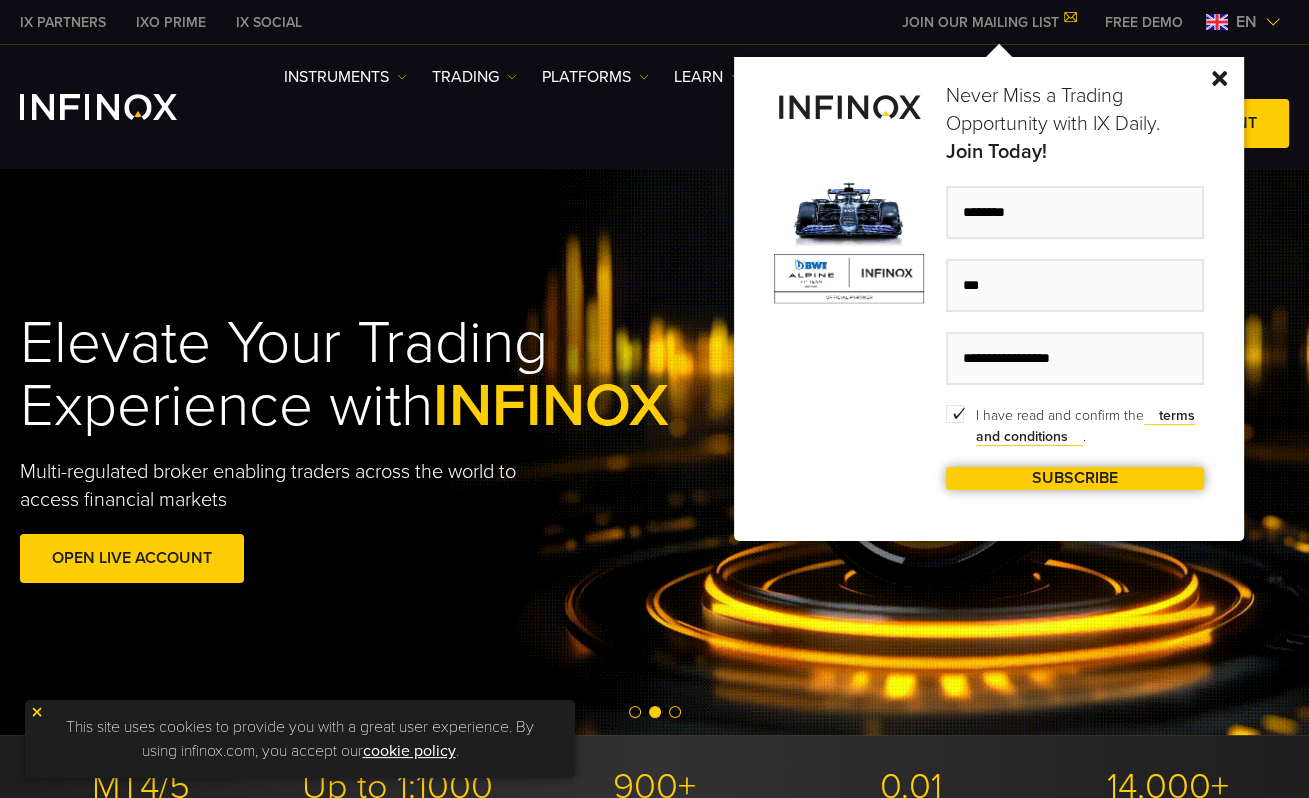 type on "***" 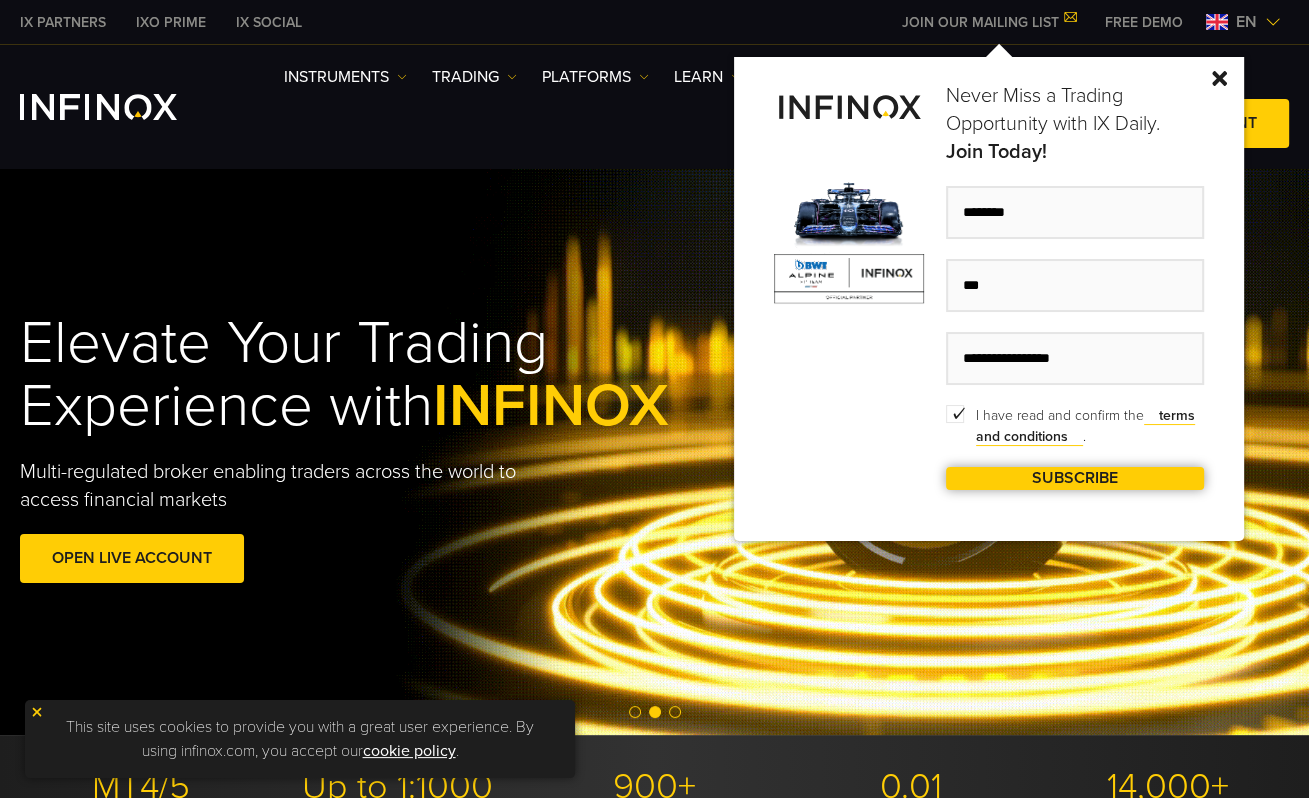 type on "**********" 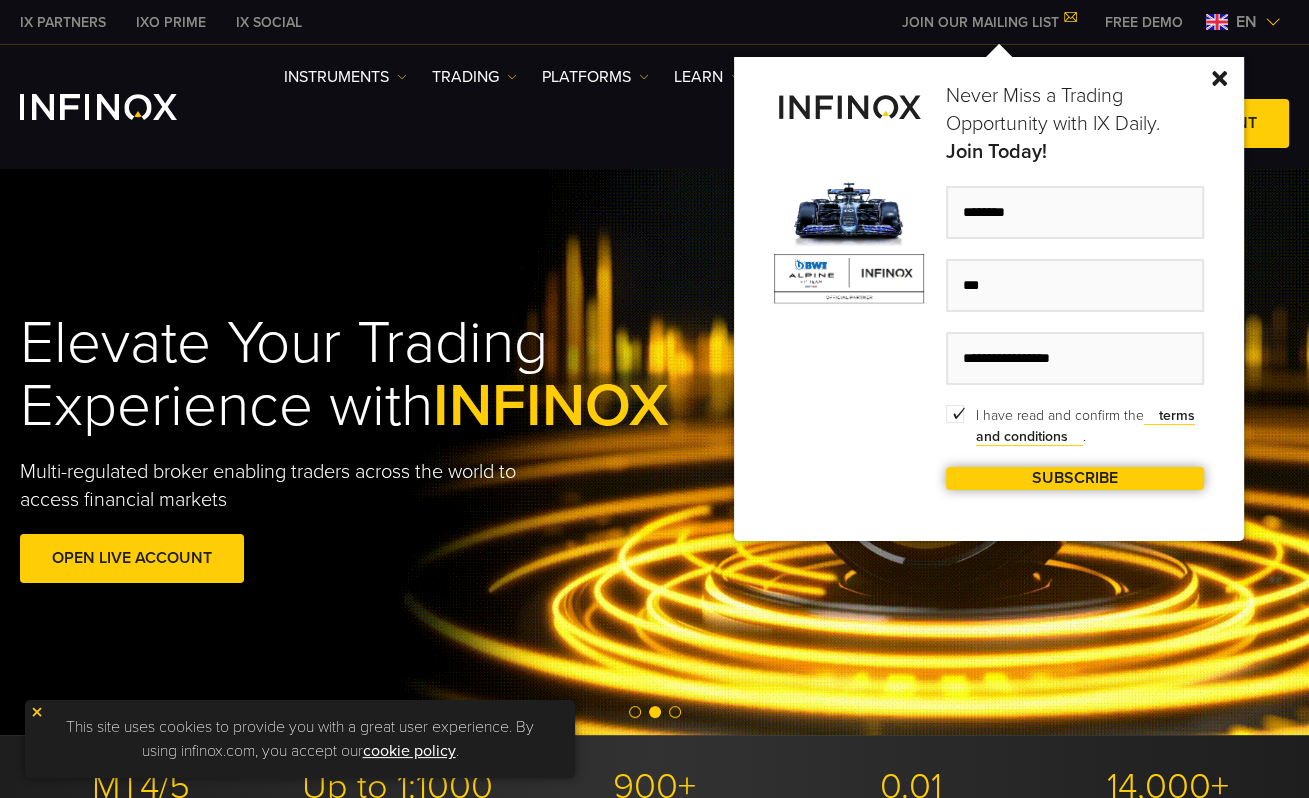 type on "*******" 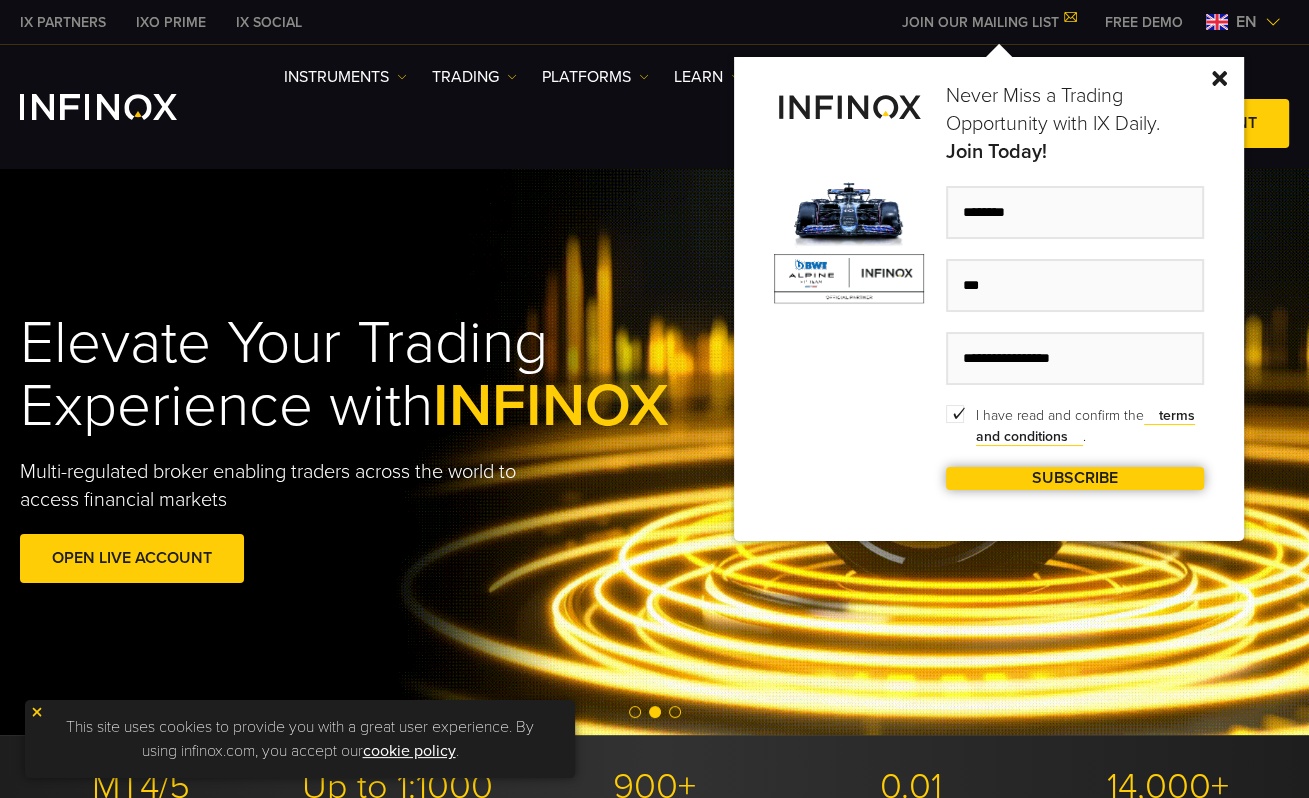type on "***" 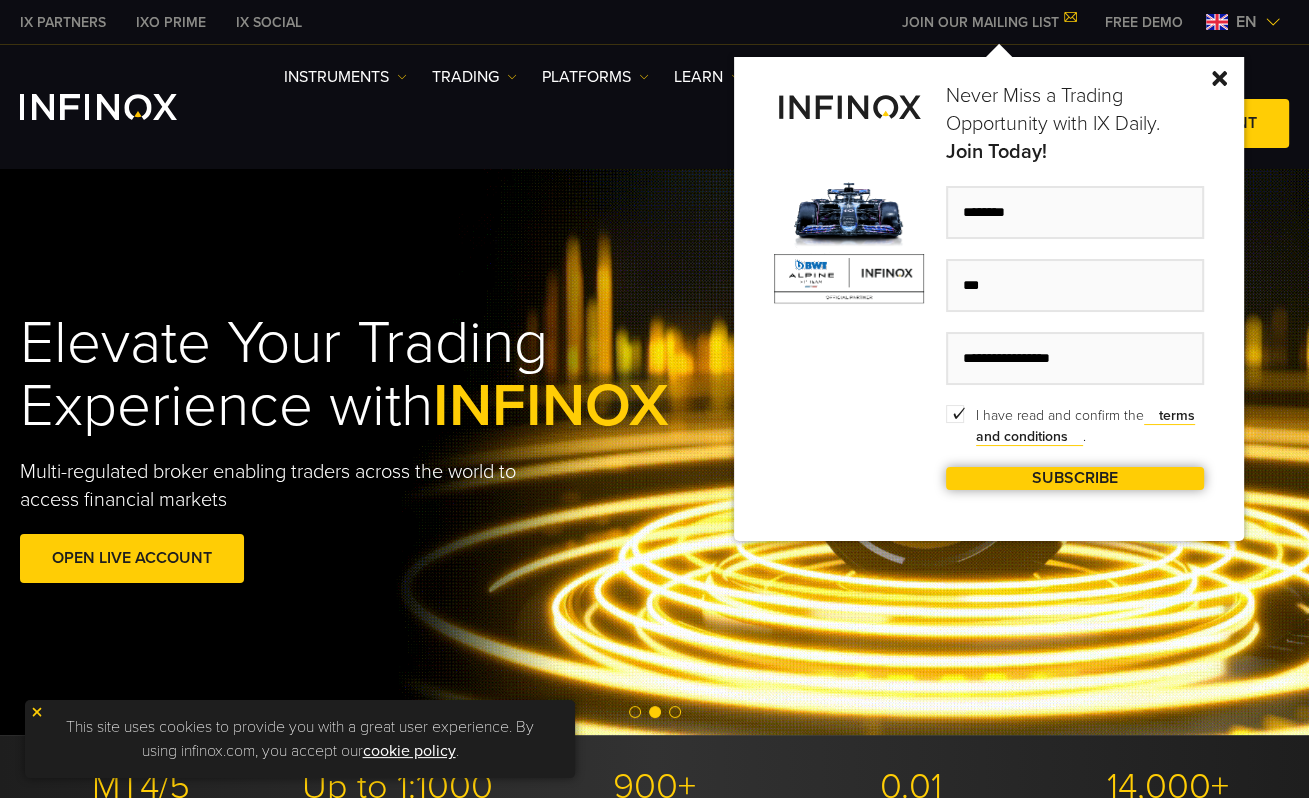 type on "**********" 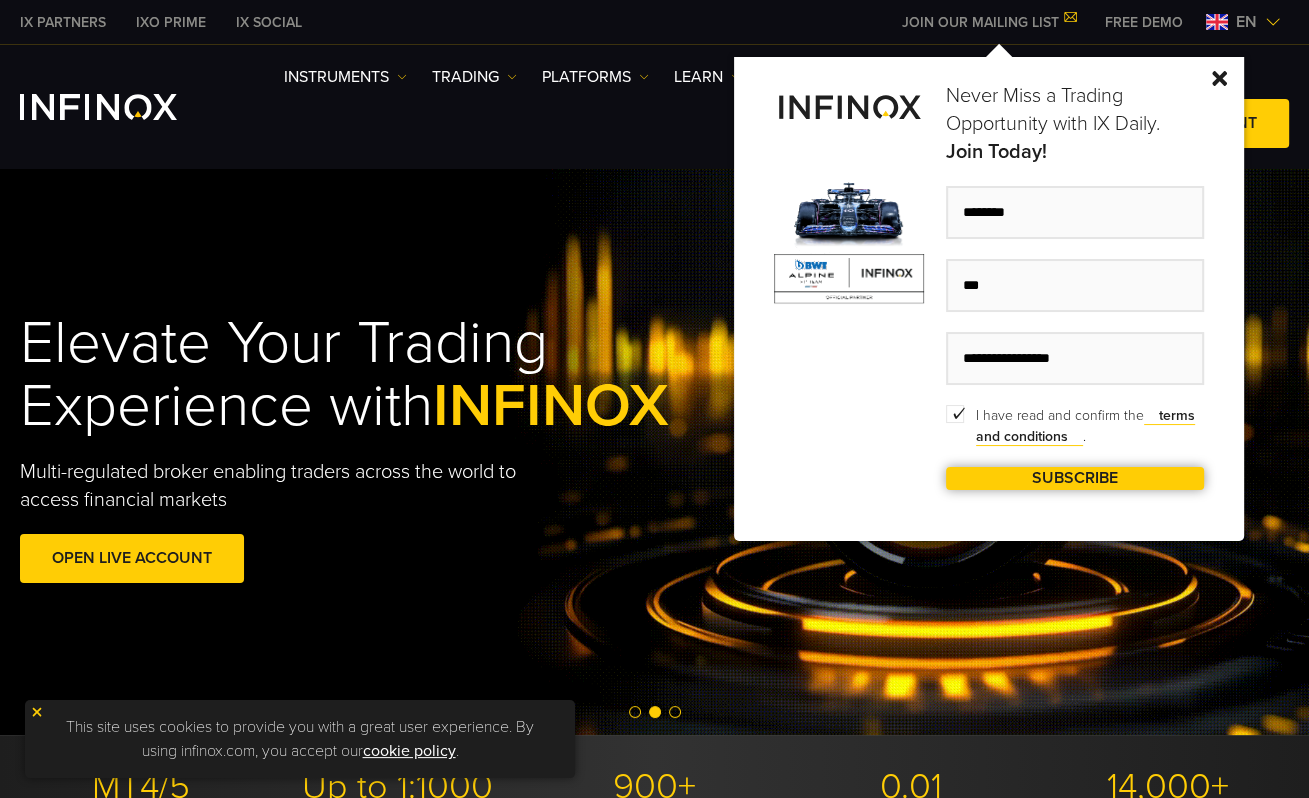 type on "**********" 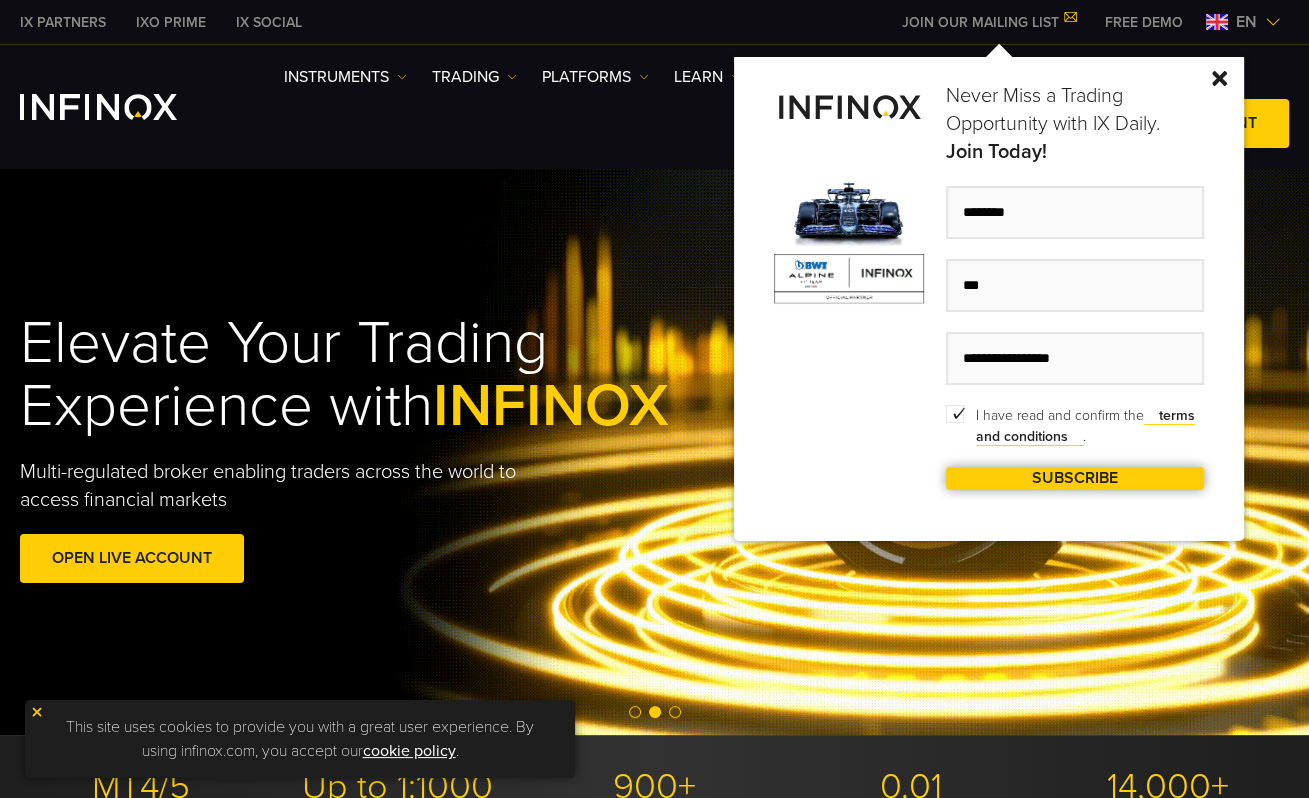 type on "**********" 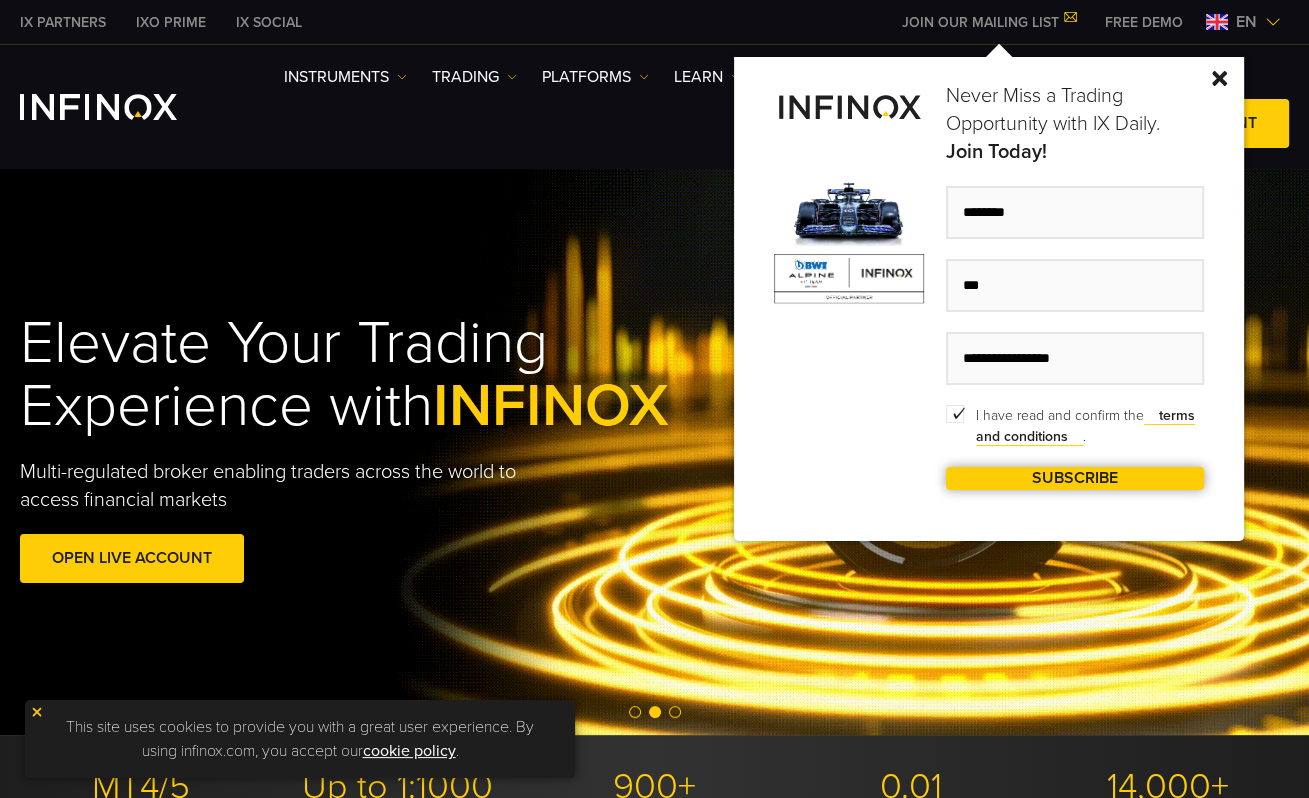 click on "SUBSCRIBE" at bounding box center [1075, 478] 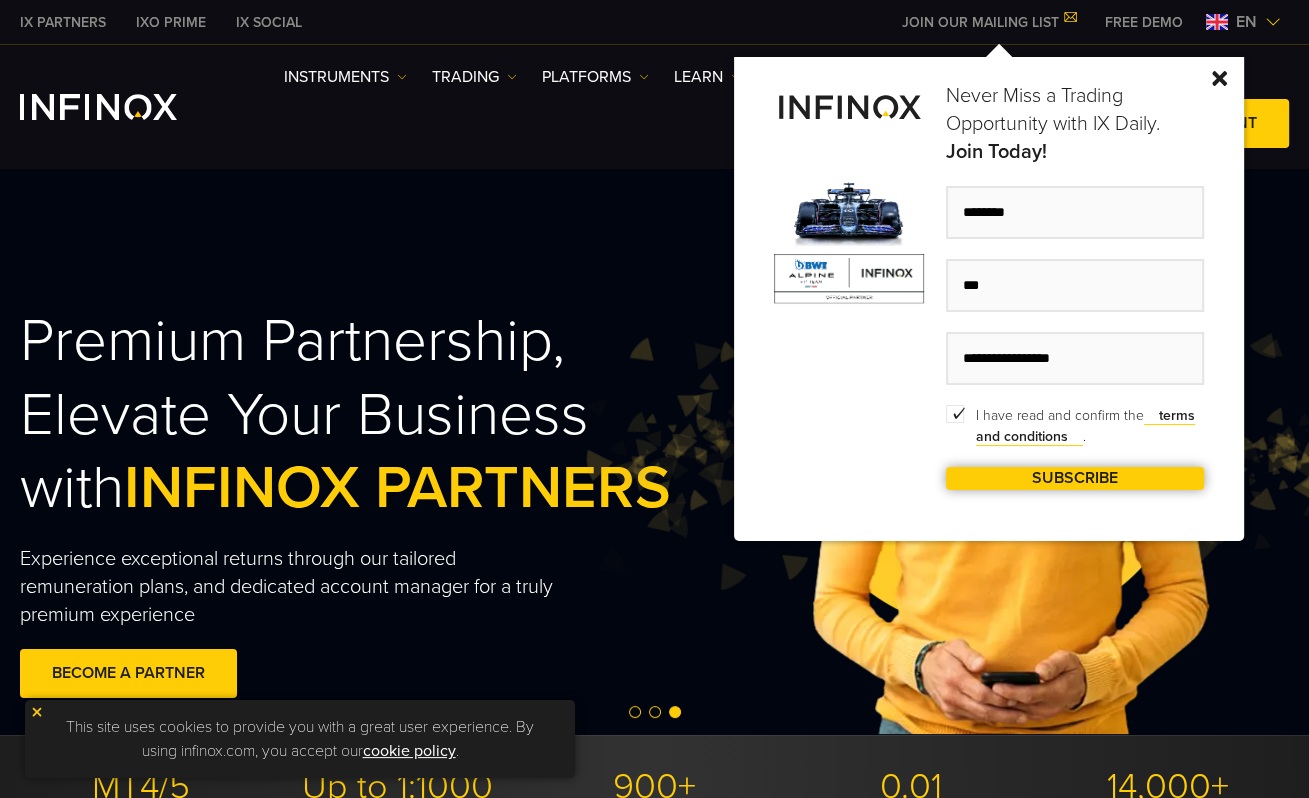 scroll, scrollTop: 0, scrollLeft: 0, axis: both 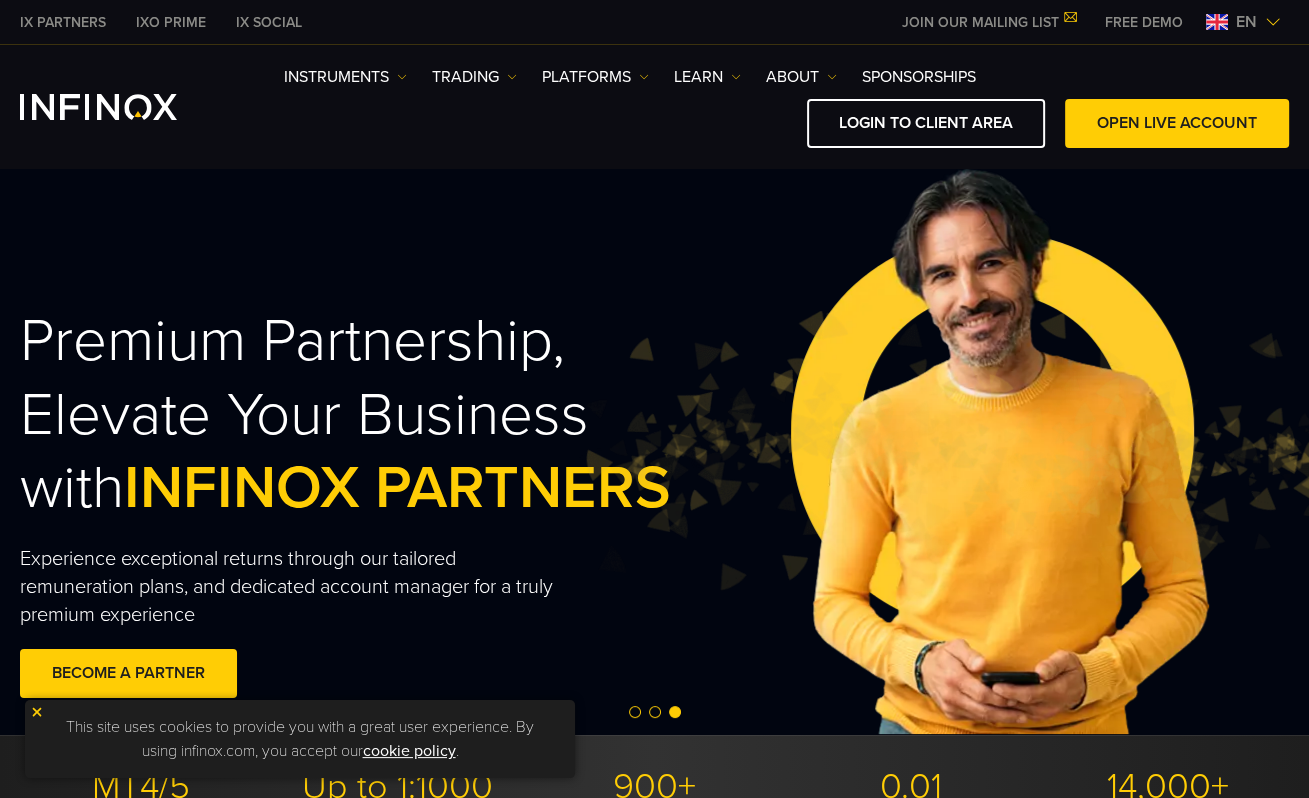 click on "en" at bounding box center [1246, 22] 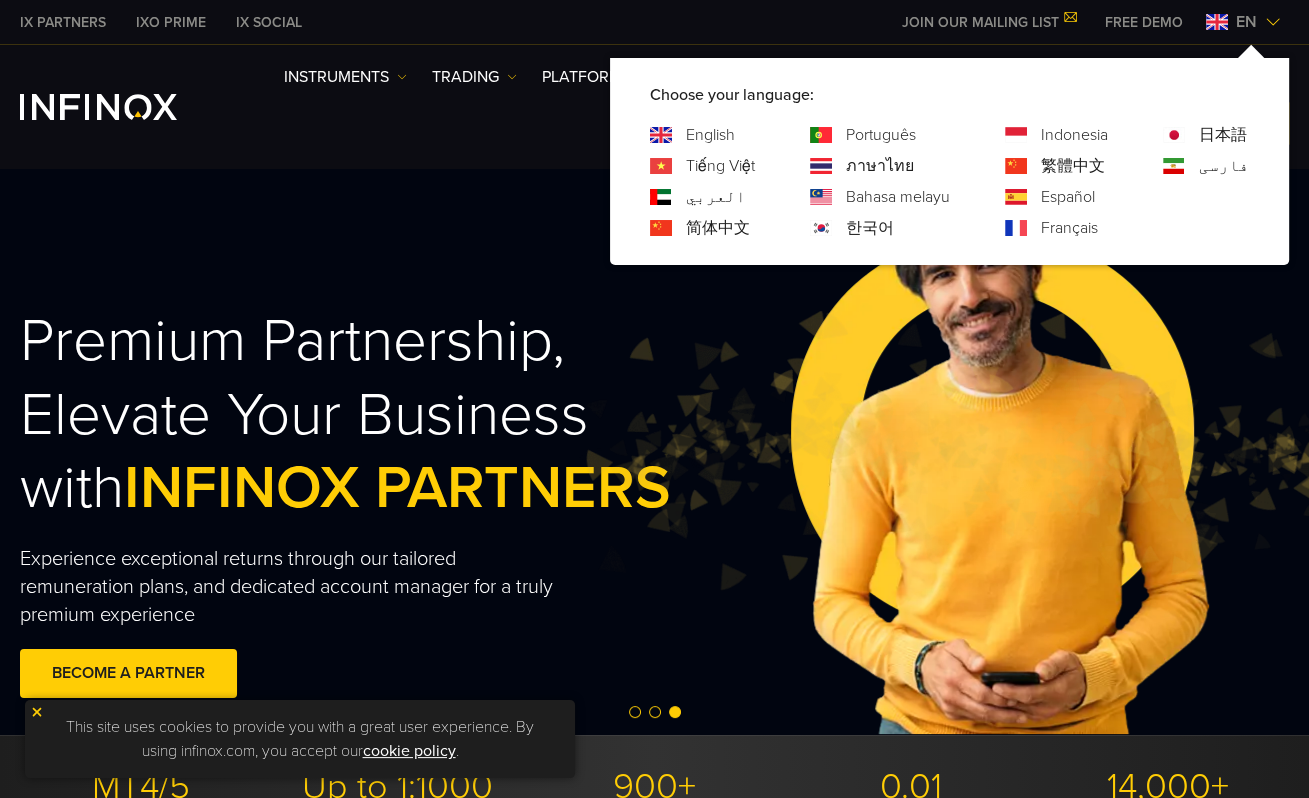 click on "한국어" at bounding box center (870, 228) 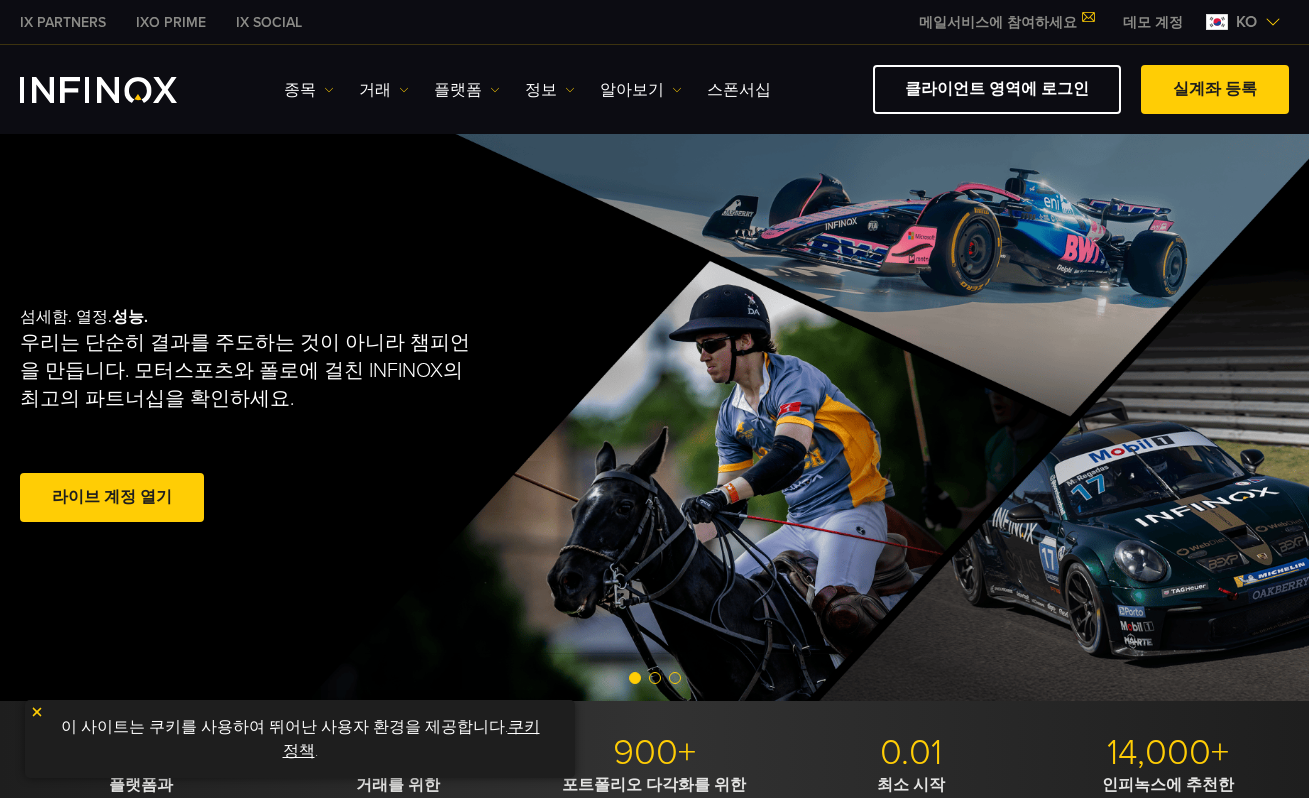 scroll, scrollTop: 0, scrollLeft: 0, axis: both 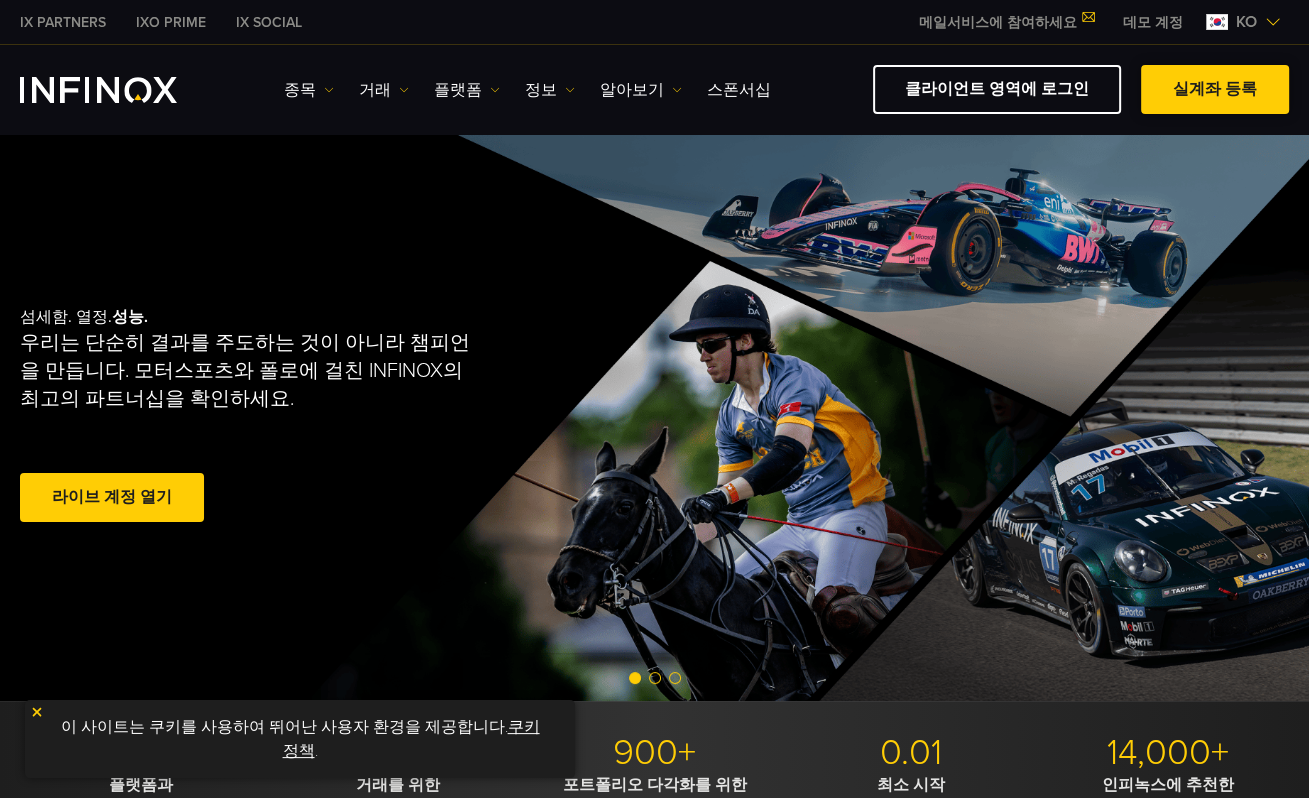 click at bounding box center (1215, 90) 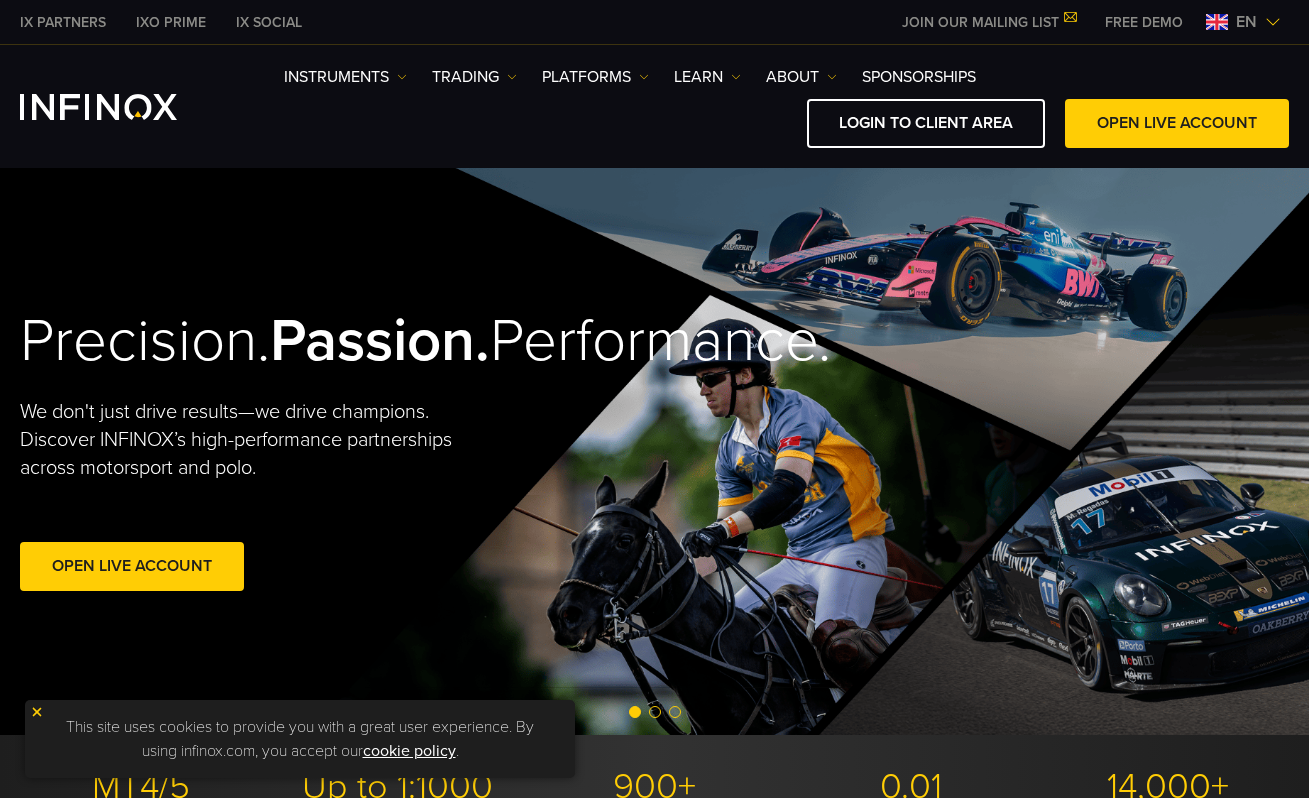 scroll, scrollTop: 0, scrollLeft: 0, axis: both 